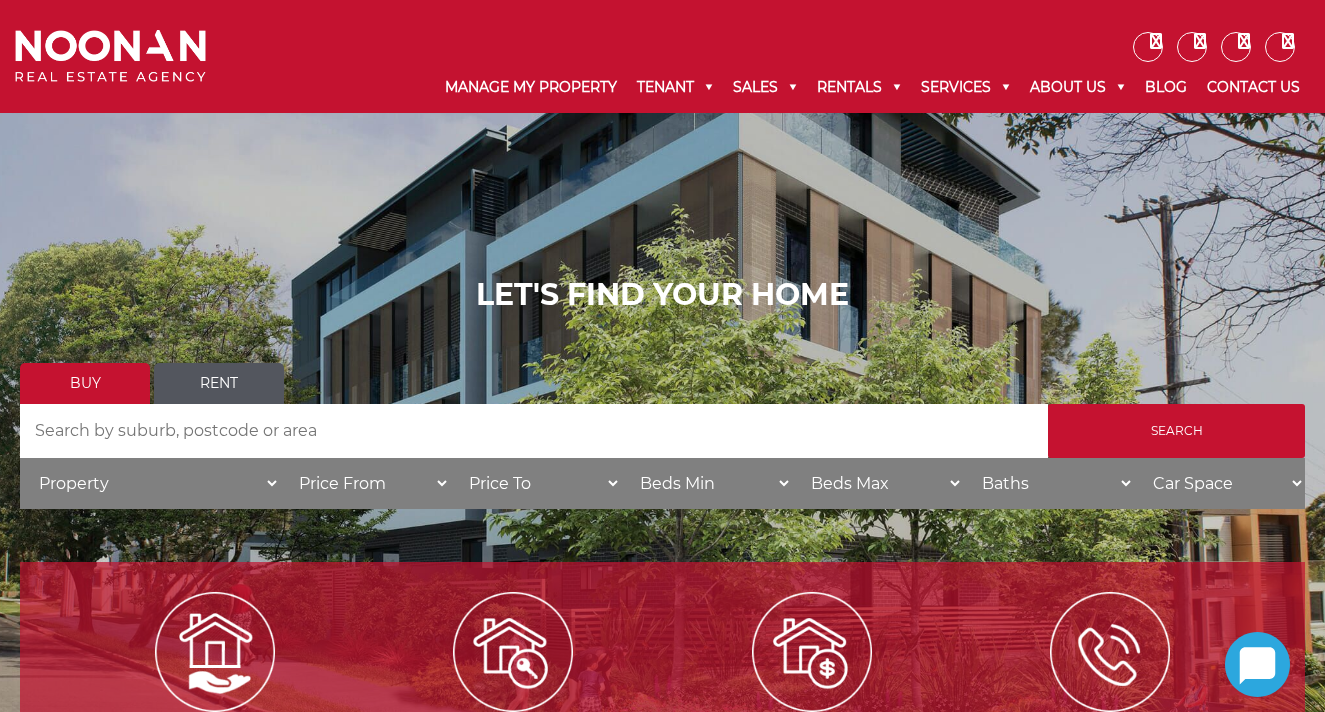 scroll, scrollTop: 59, scrollLeft: 0, axis: vertical 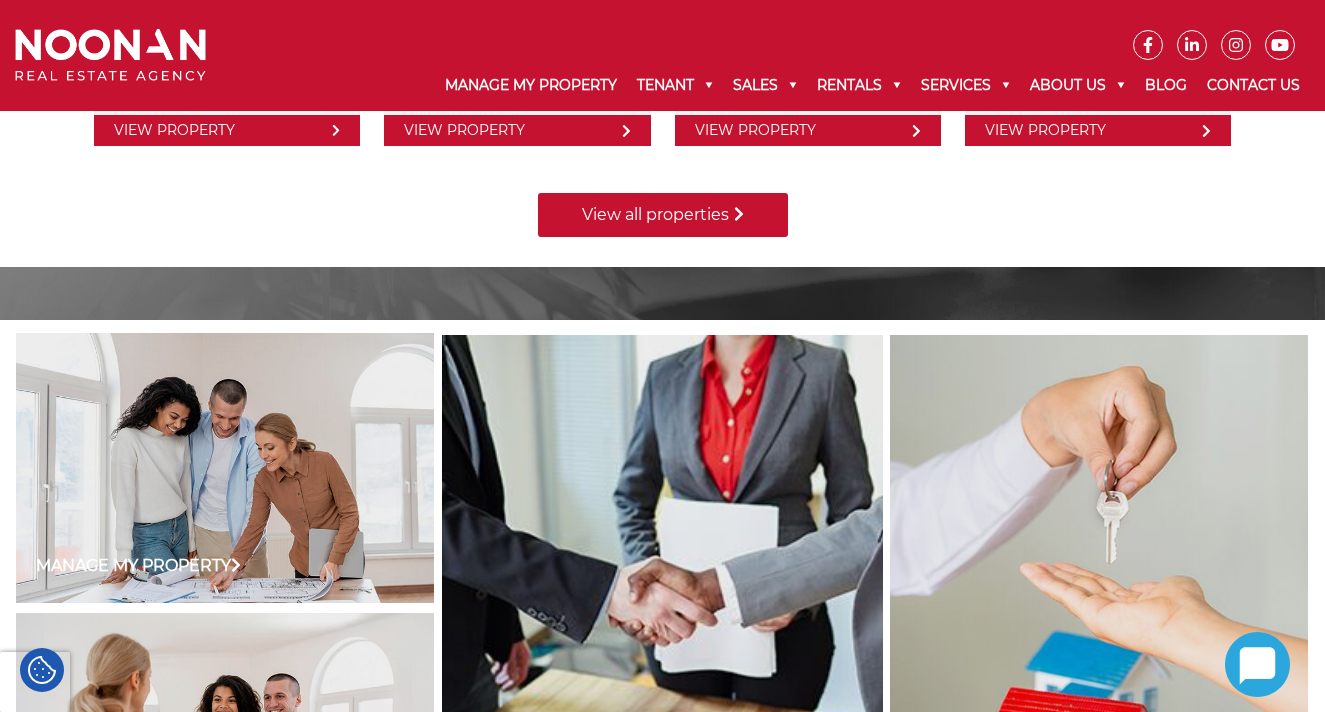 click on "View all properties" at bounding box center (663, 215) 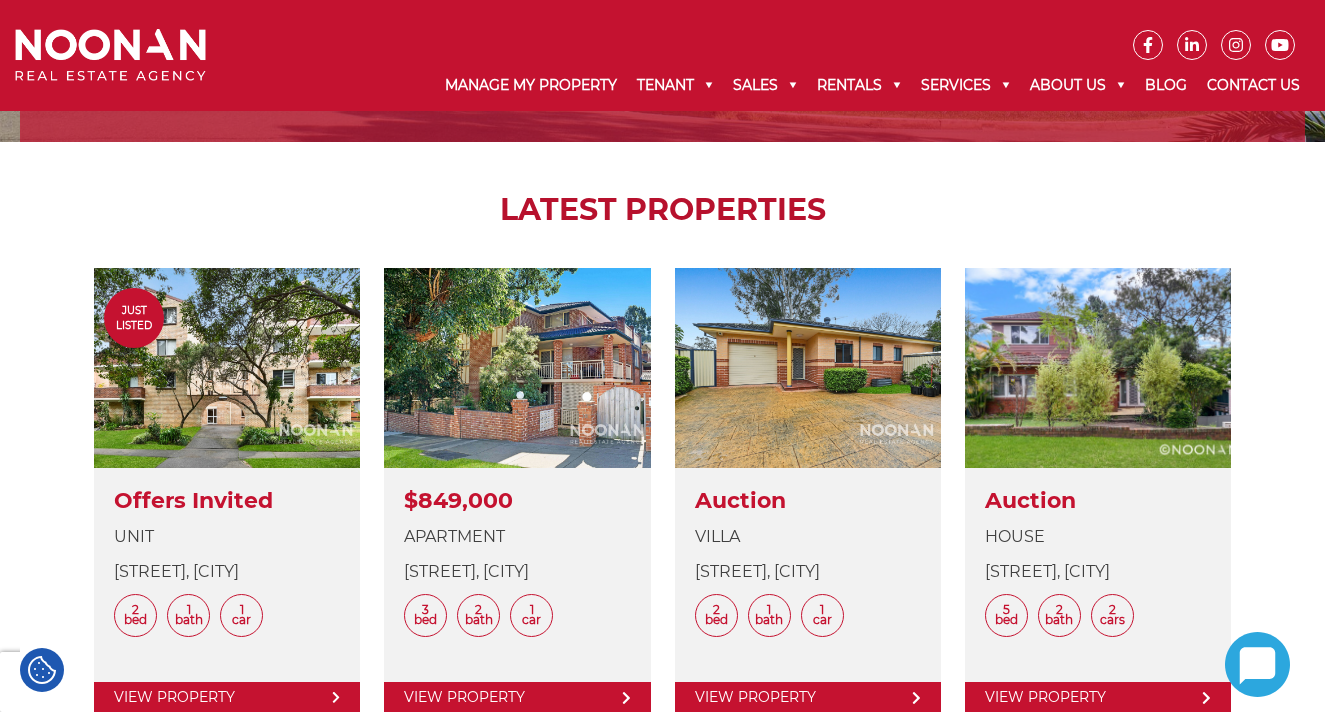 scroll, scrollTop: 655, scrollLeft: 0, axis: vertical 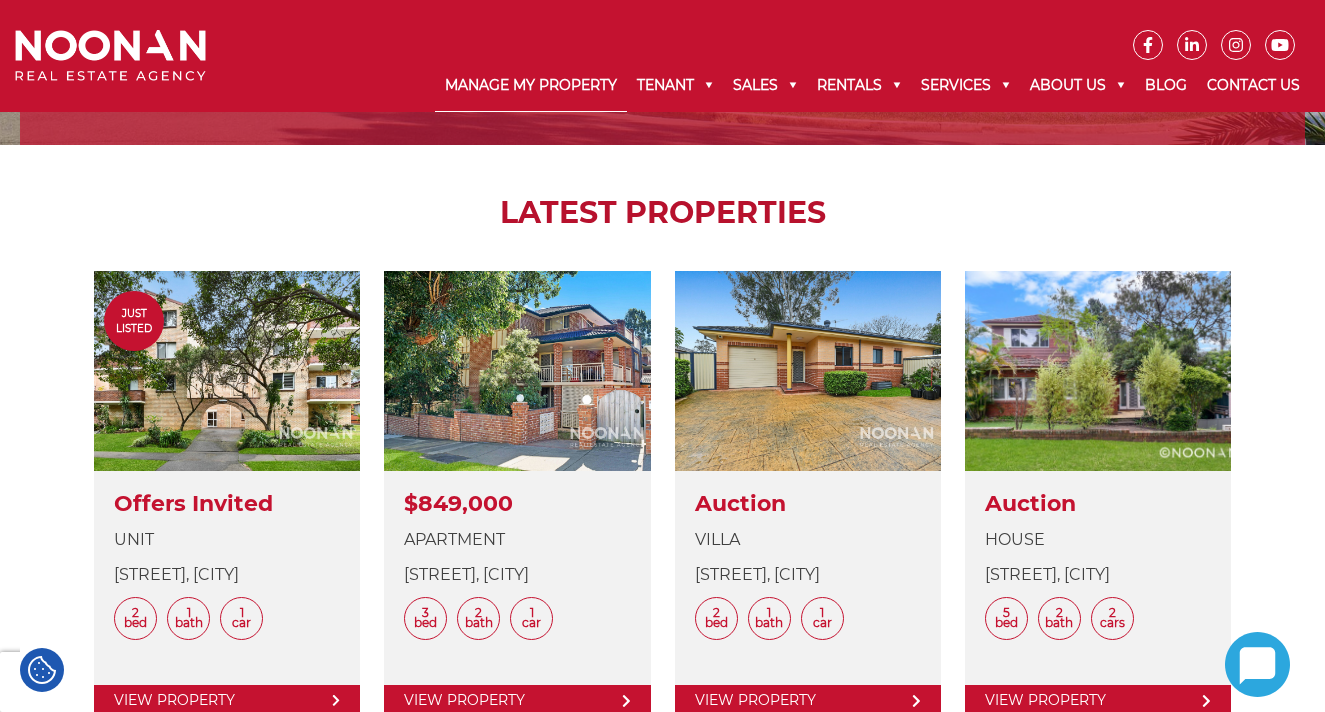 click on "Manage My Property" at bounding box center (531, 86) 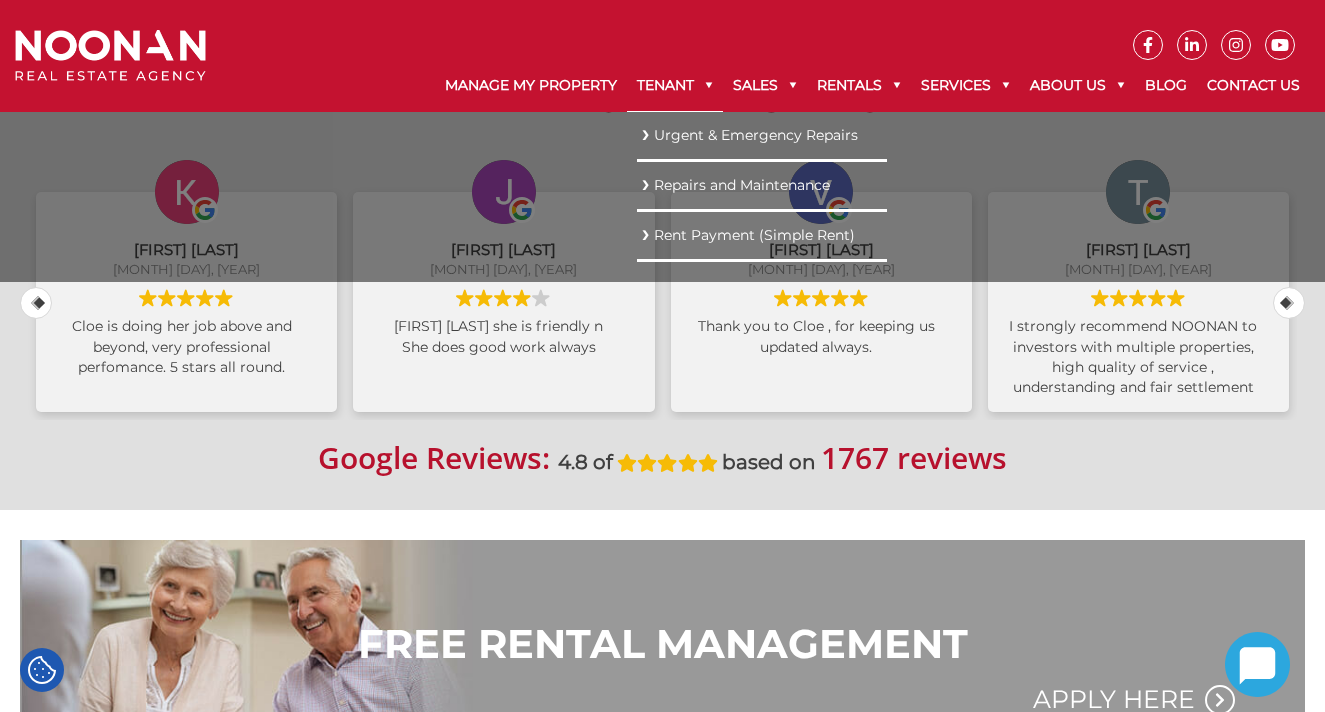 scroll, scrollTop: 1372, scrollLeft: 0, axis: vertical 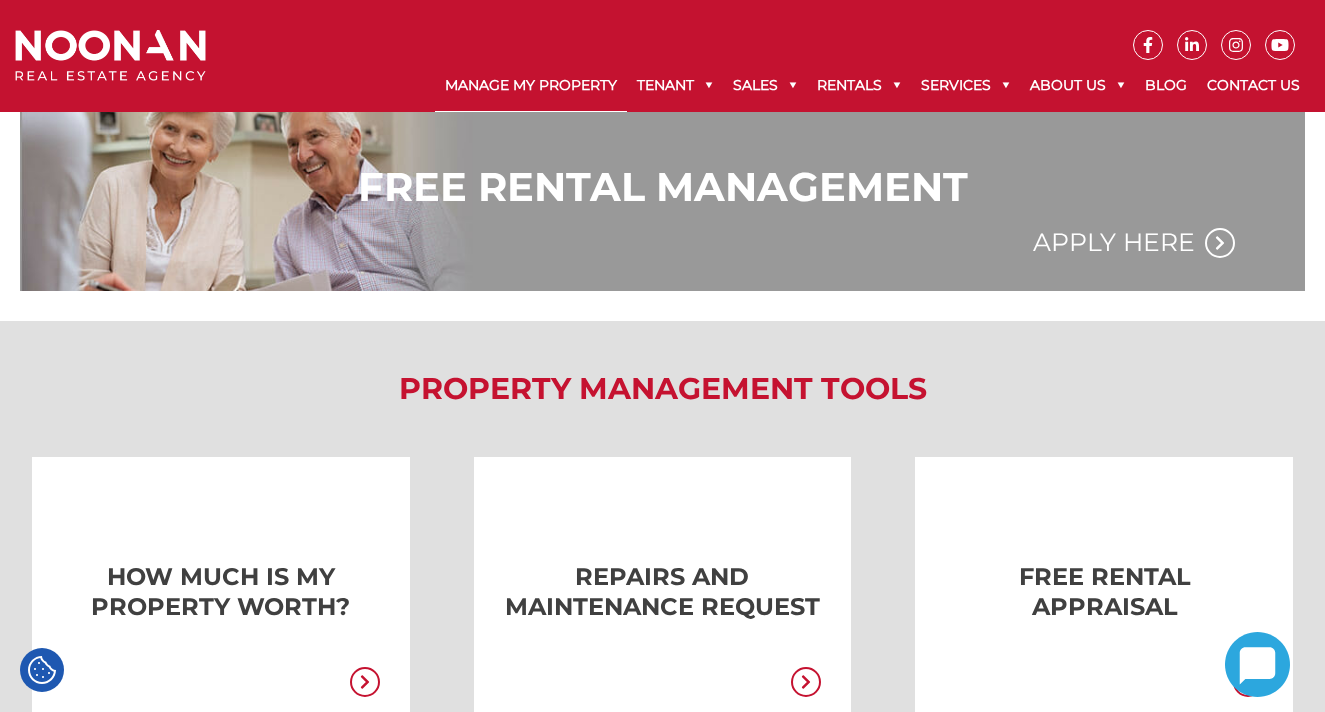 click on "Manage My Property" at bounding box center (531, 86) 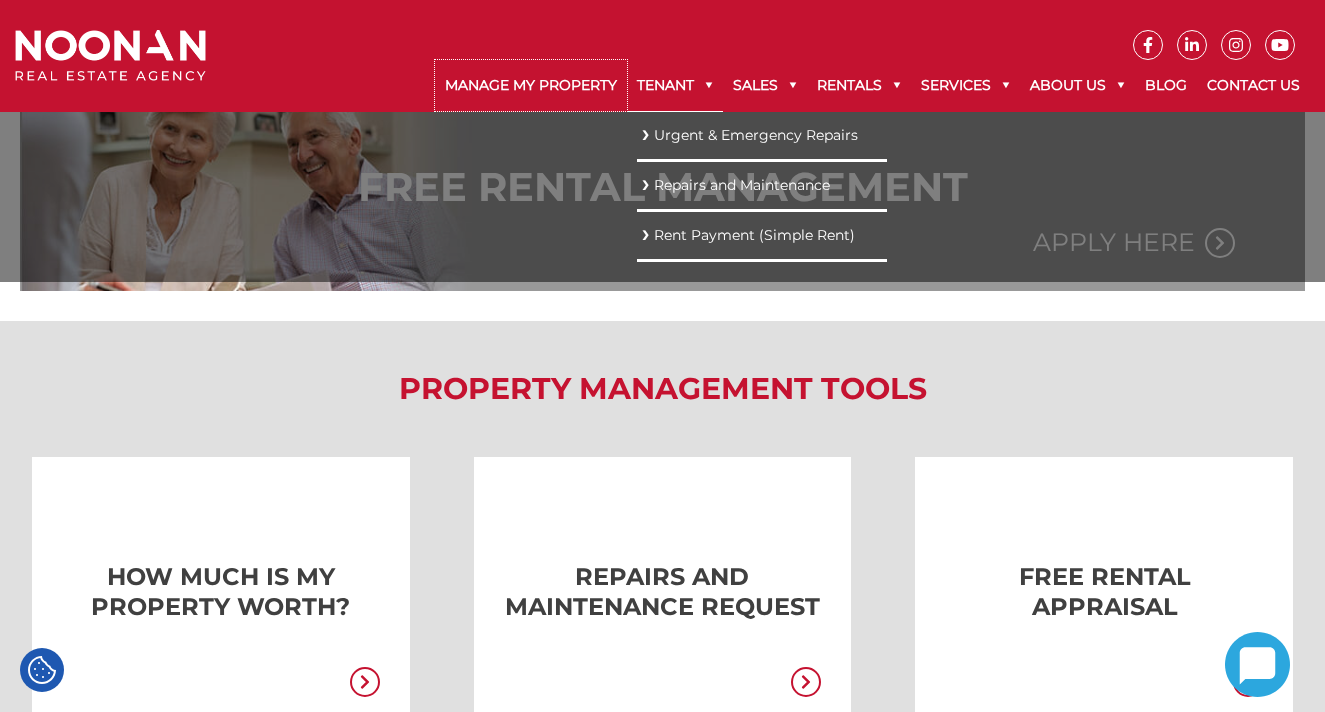scroll, scrollTop: 1608, scrollLeft: 0, axis: vertical 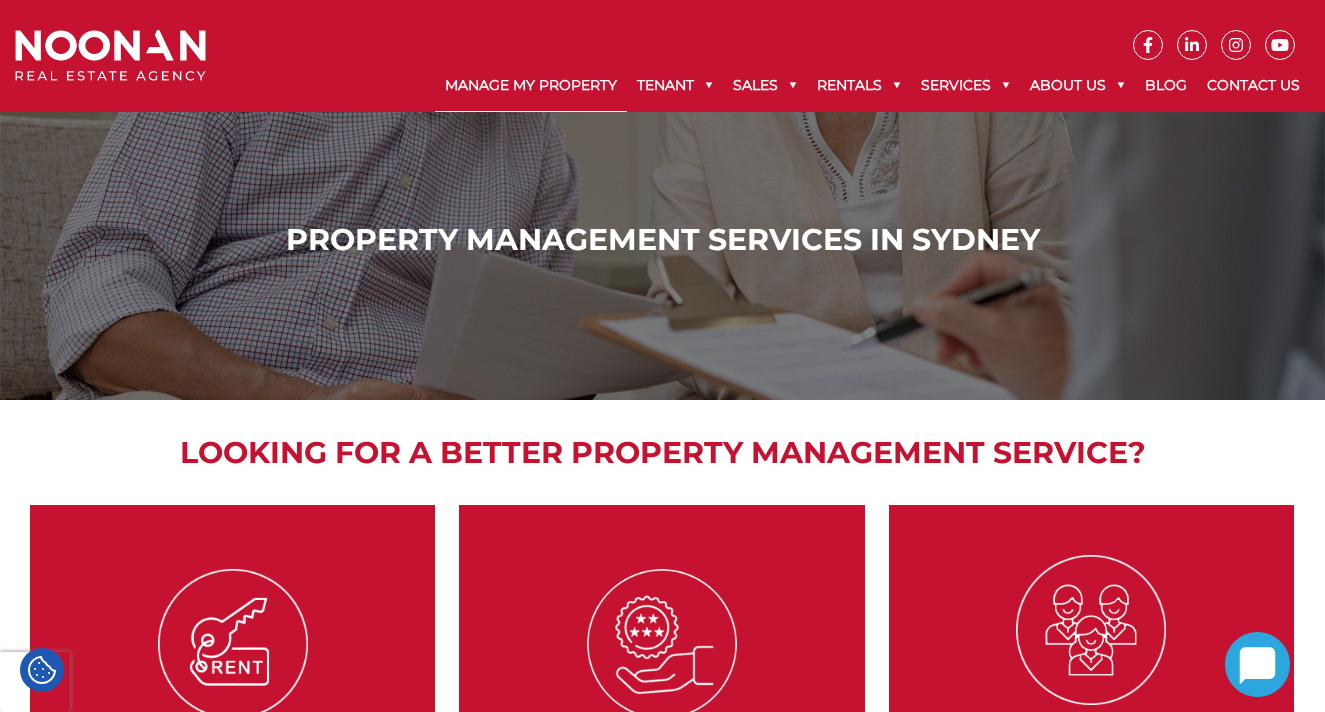 click on "Manage My Property" at bounding box center (531, 86) 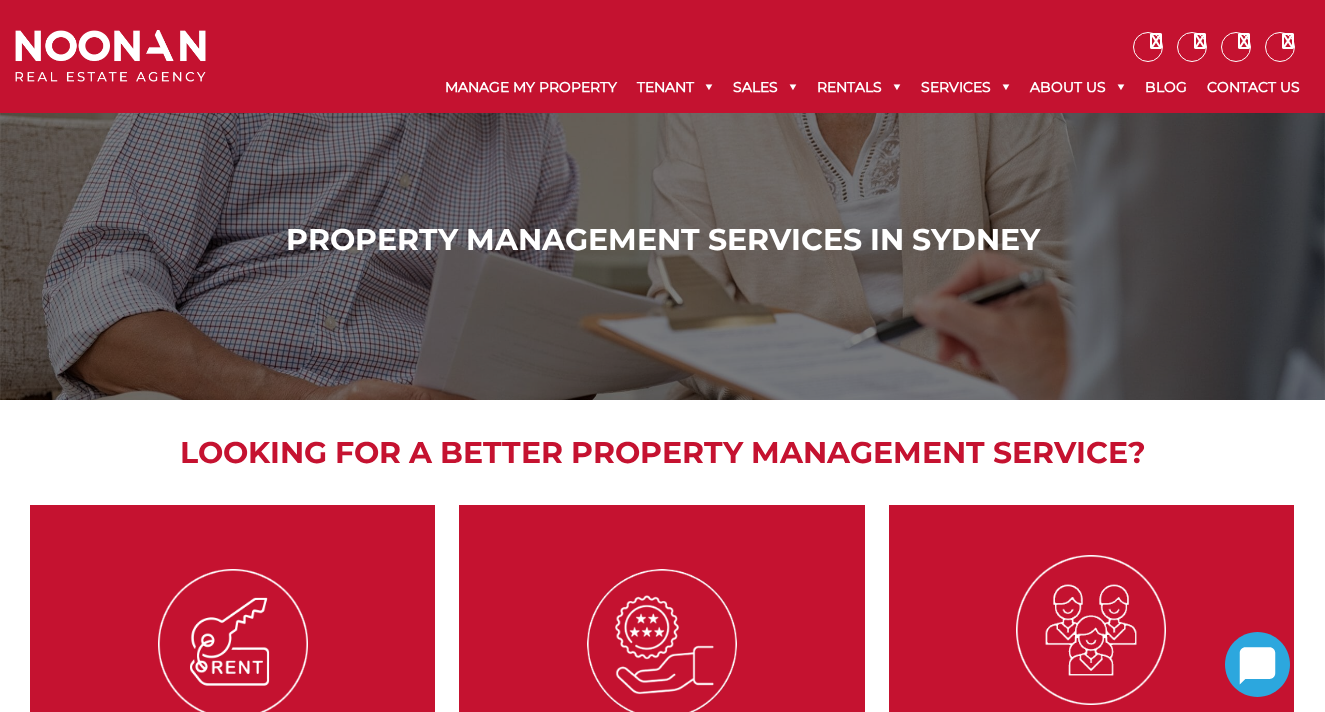 scroll, scrollTop: 0, scrollLeft: 0, axis: both 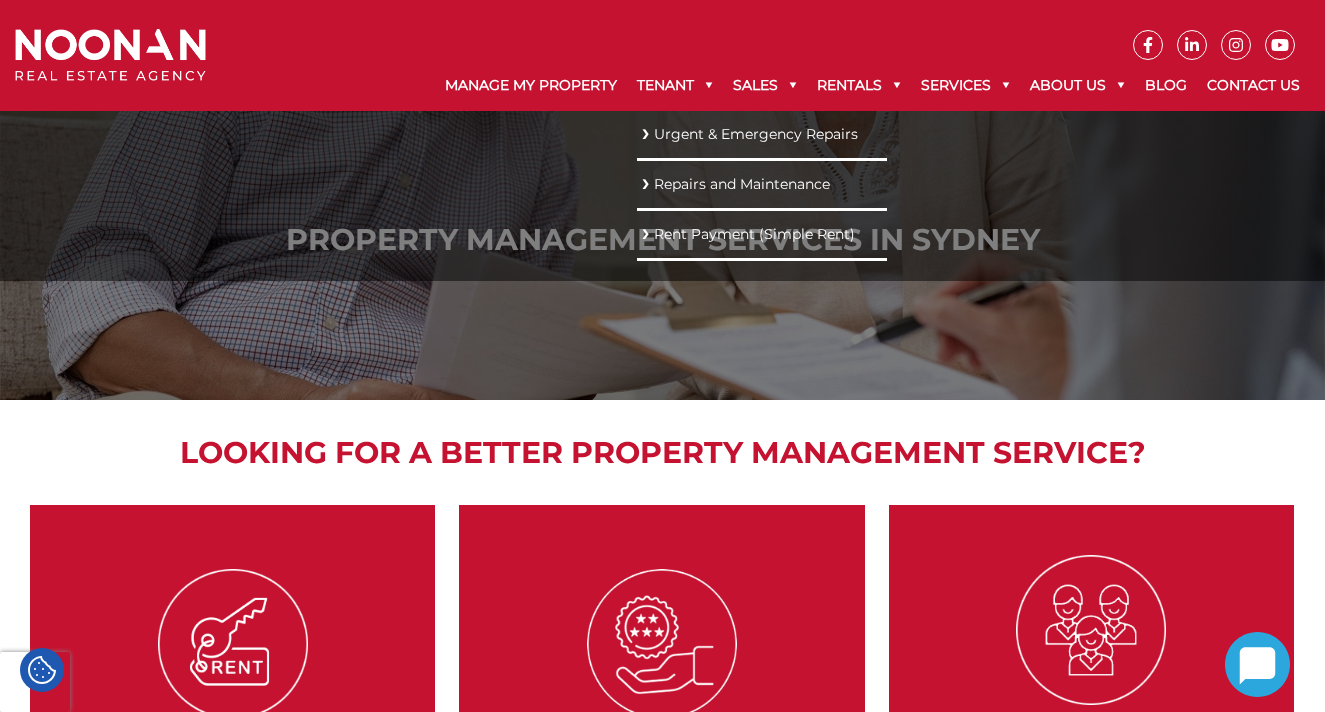 click on "Urgent & Emergency Repairs" at bounding box center [762, 134] 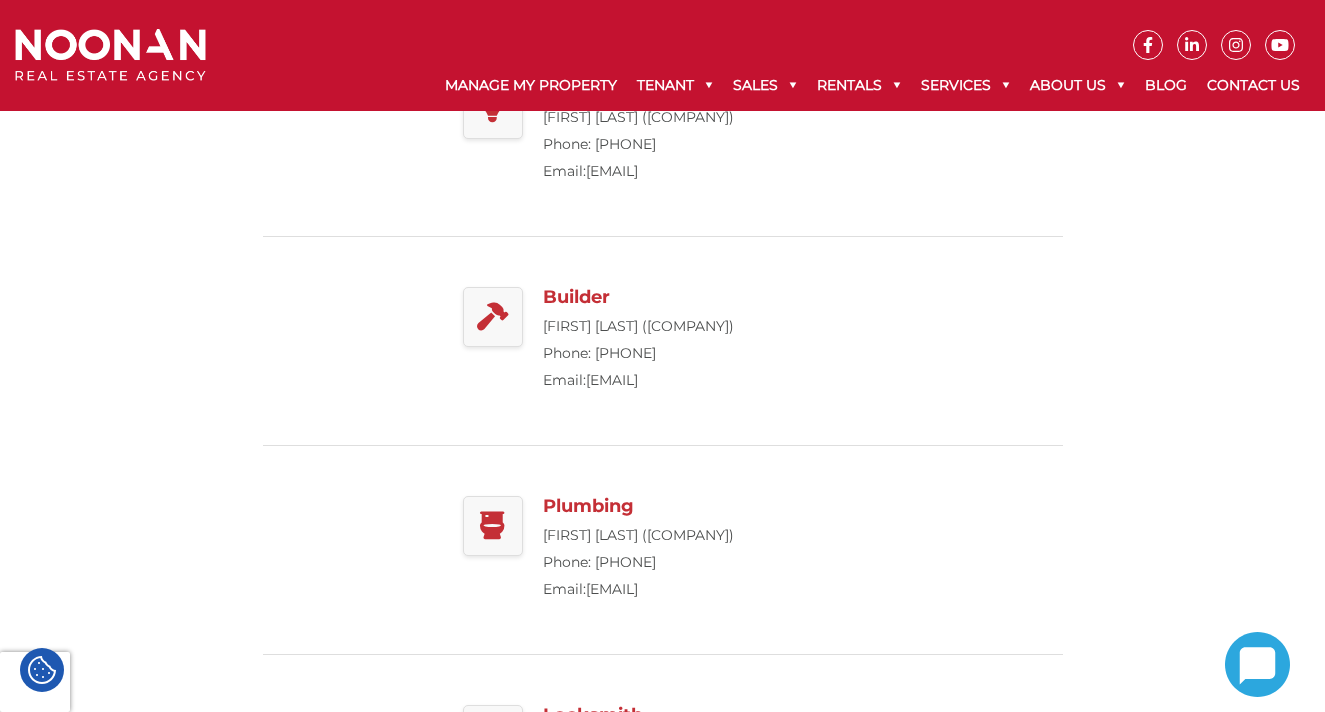 scroll, scrollTop: 0, scrollLeft: 0, axis: both 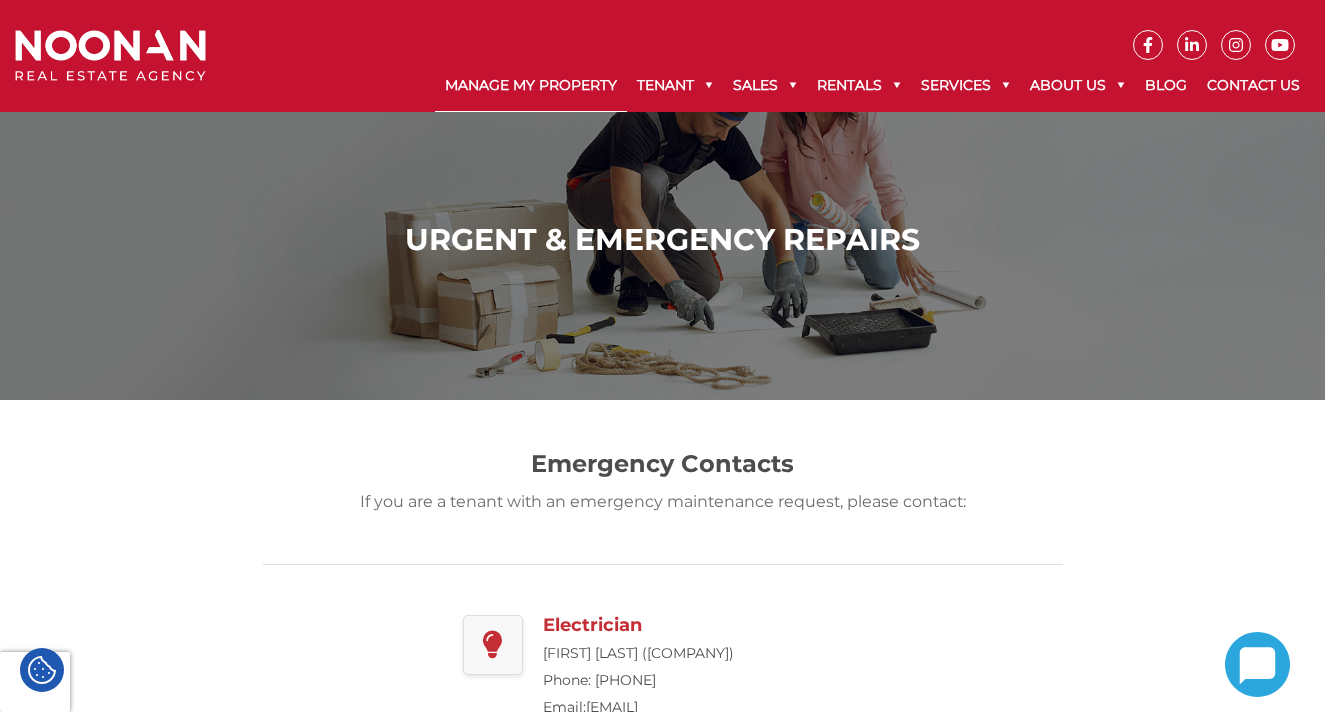 click on "Manage My Property" at bounding box center (531, 86) 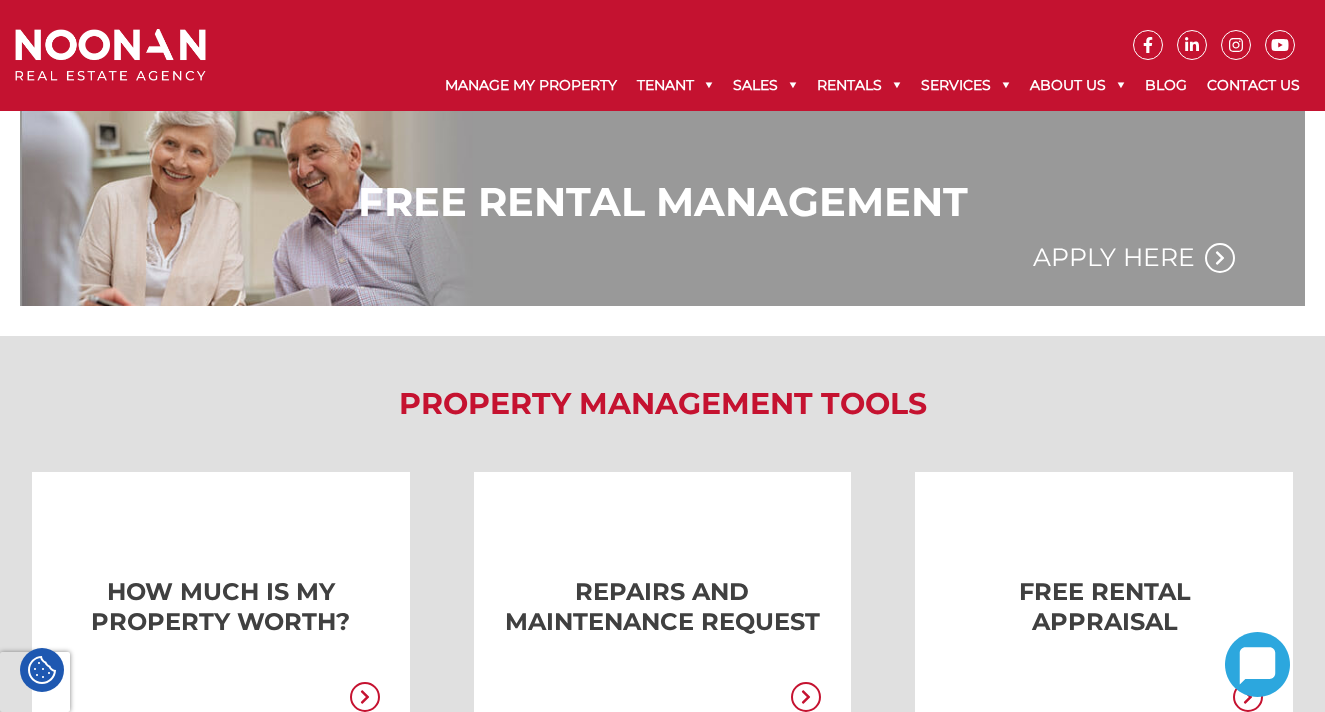scroll, scrollTop: 1341, scrollLeft: 0, axis: vertical 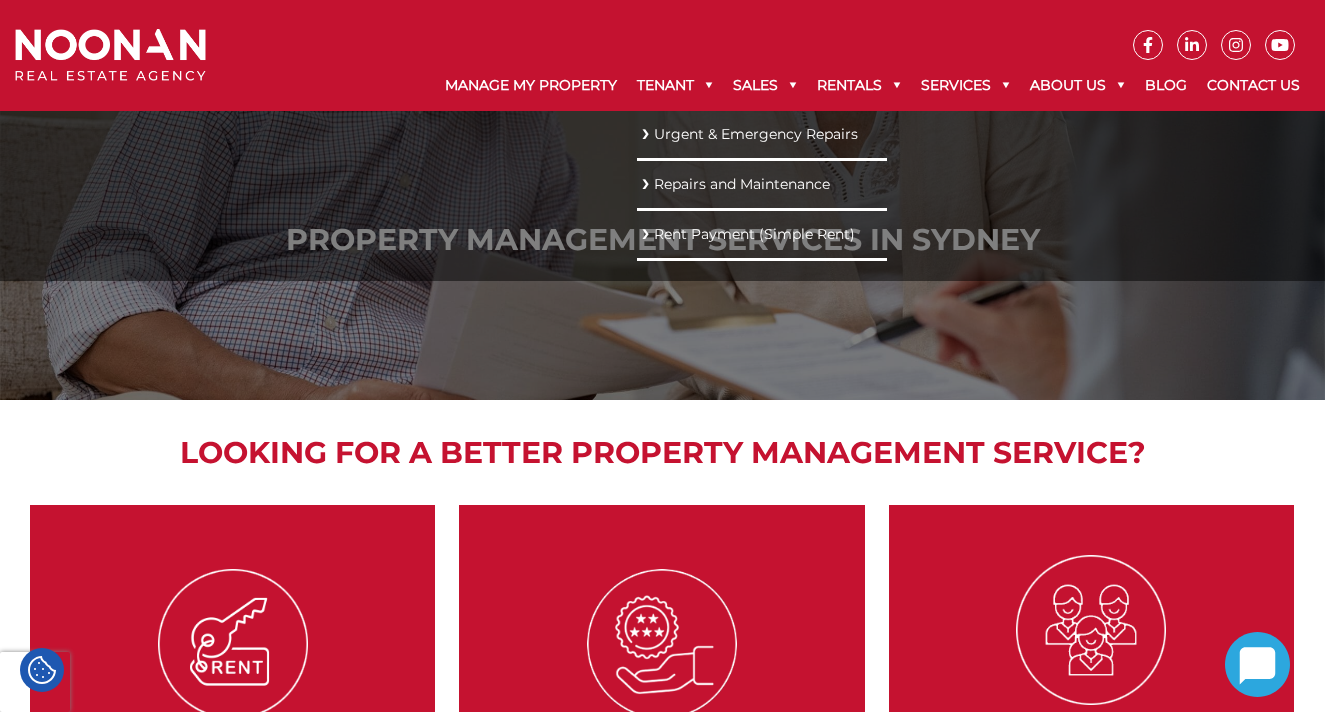 click on "Urgent & Emergency Repairs" at bounding box center (762, 134) 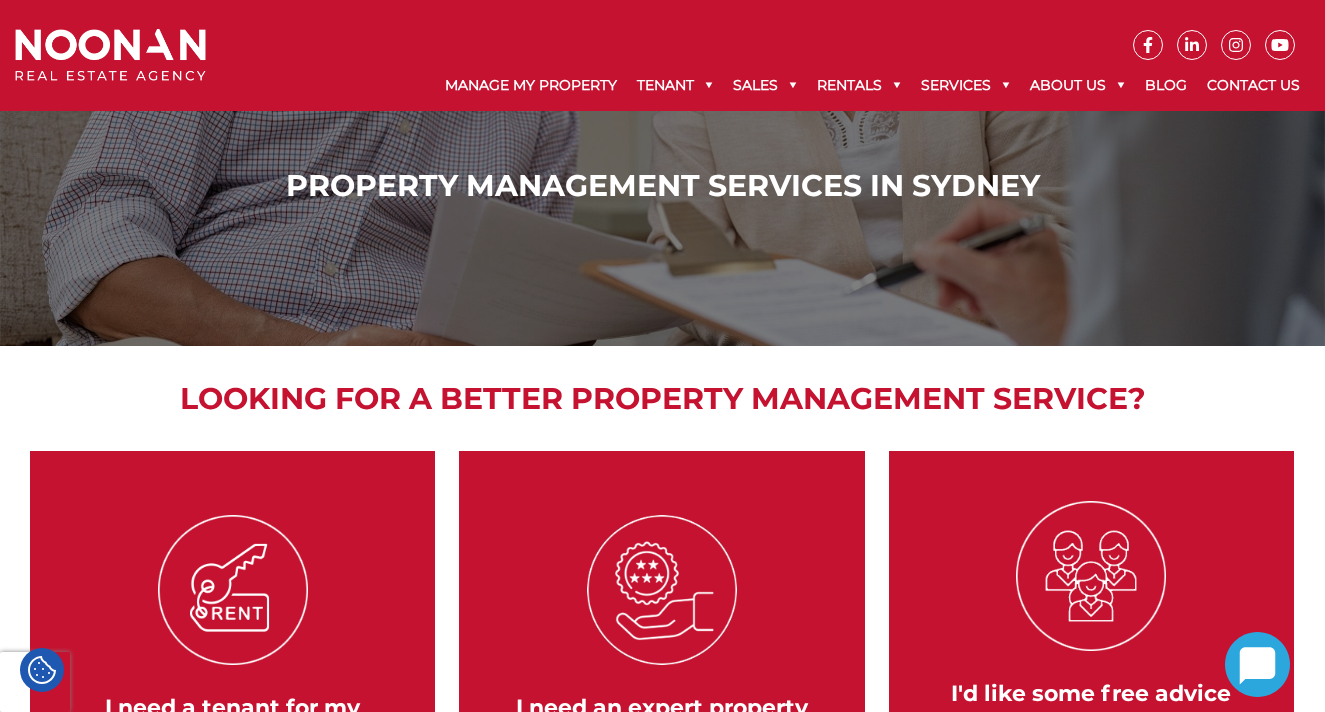 scroll, scrollTop: 61, scrollLeft: 0, axis: vertical 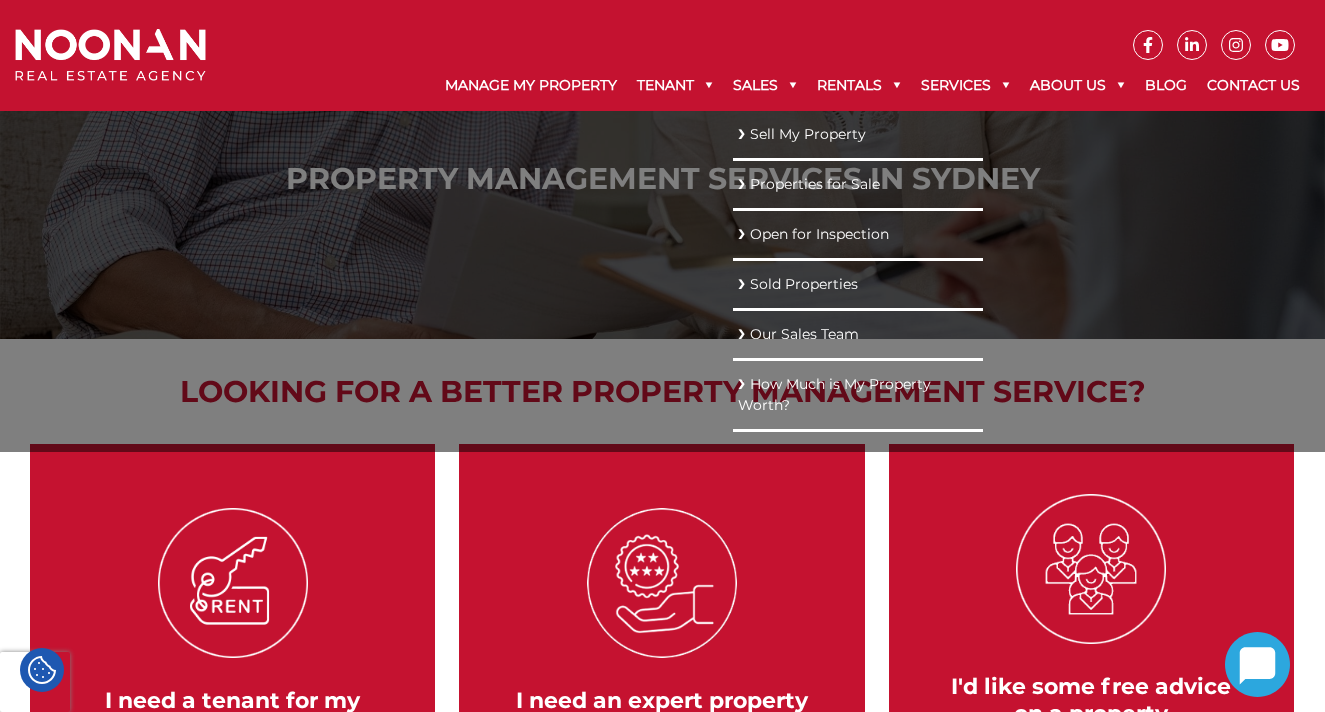 click on "Sell My Property" at bounding box center (858, 134) 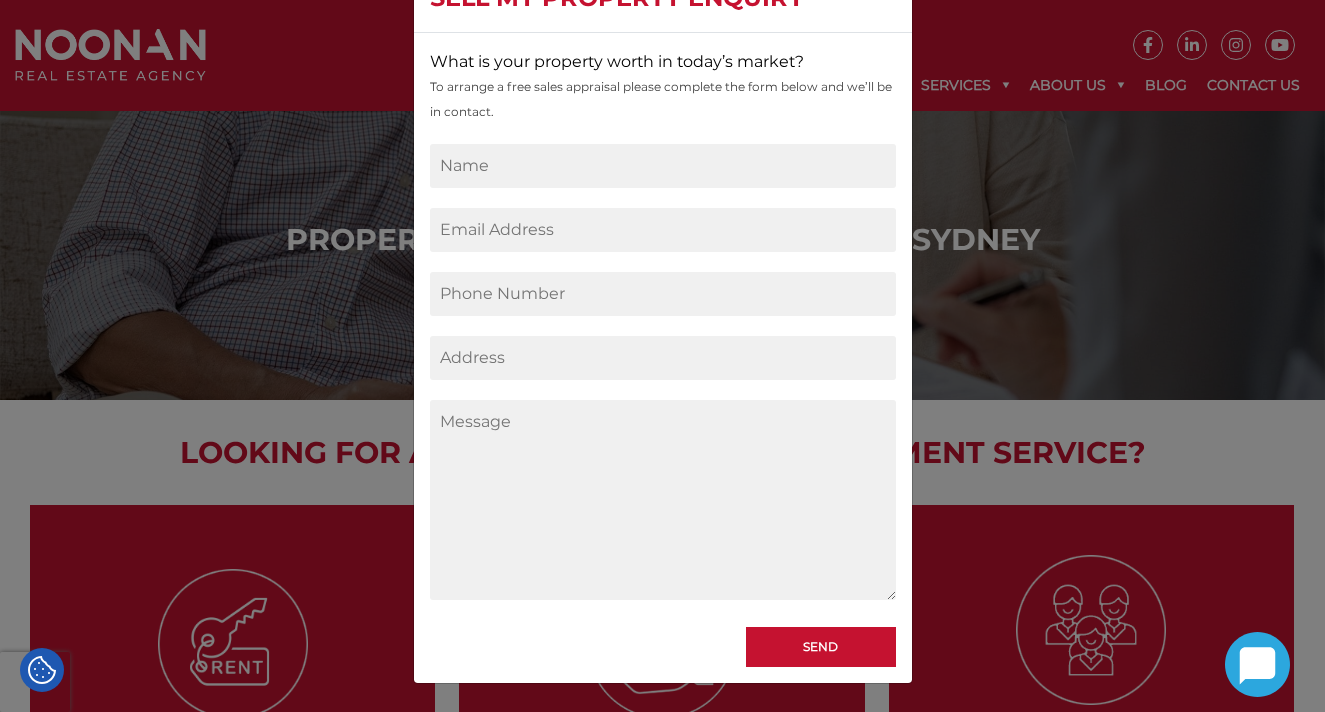 scroll, scrollTop: 0, scrollLeft: 0, axis: both 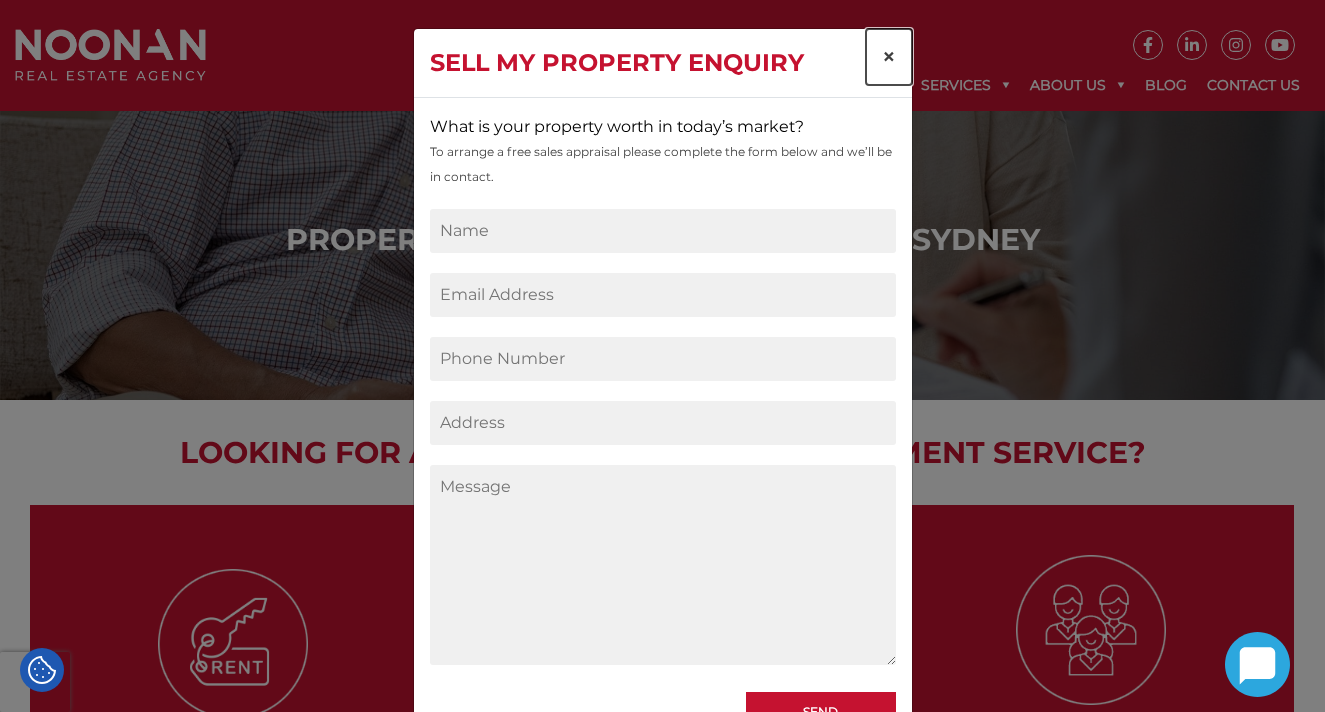 click on "×" at bounding box center [889, 57] 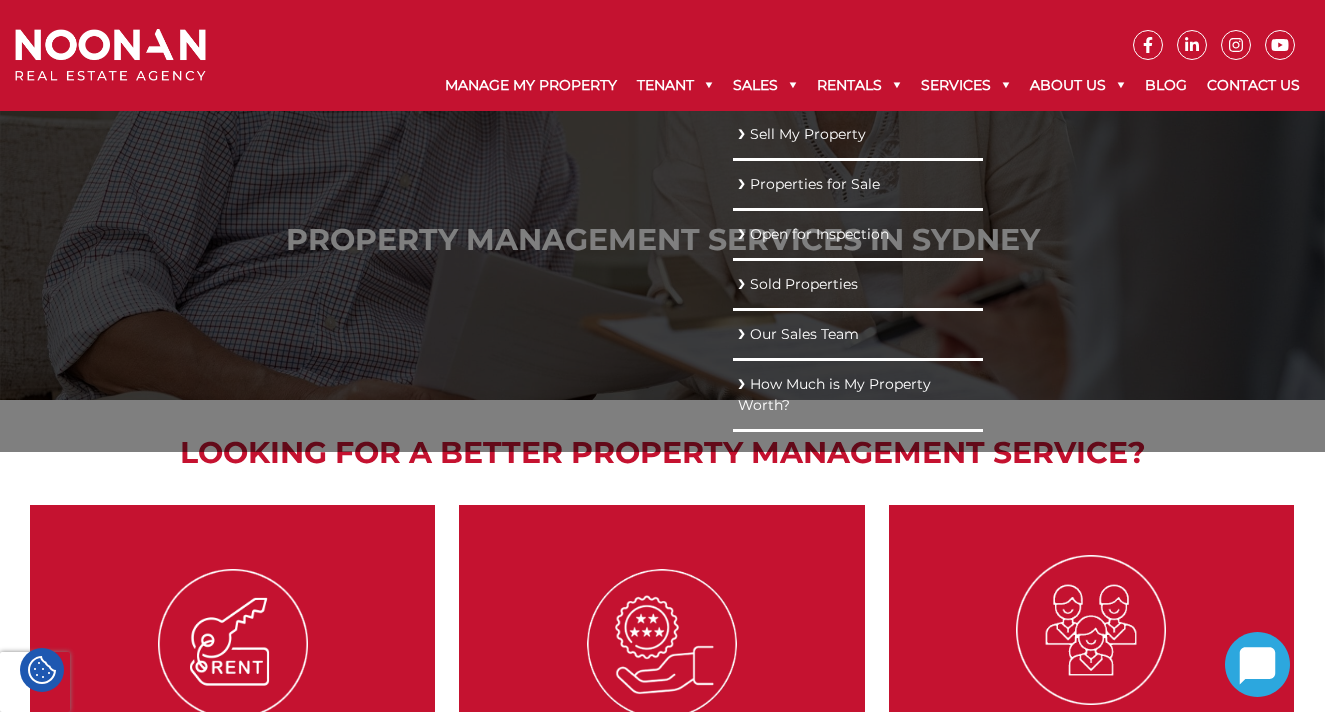 click on "Properties for Sale" at bounding box center (858, 184) 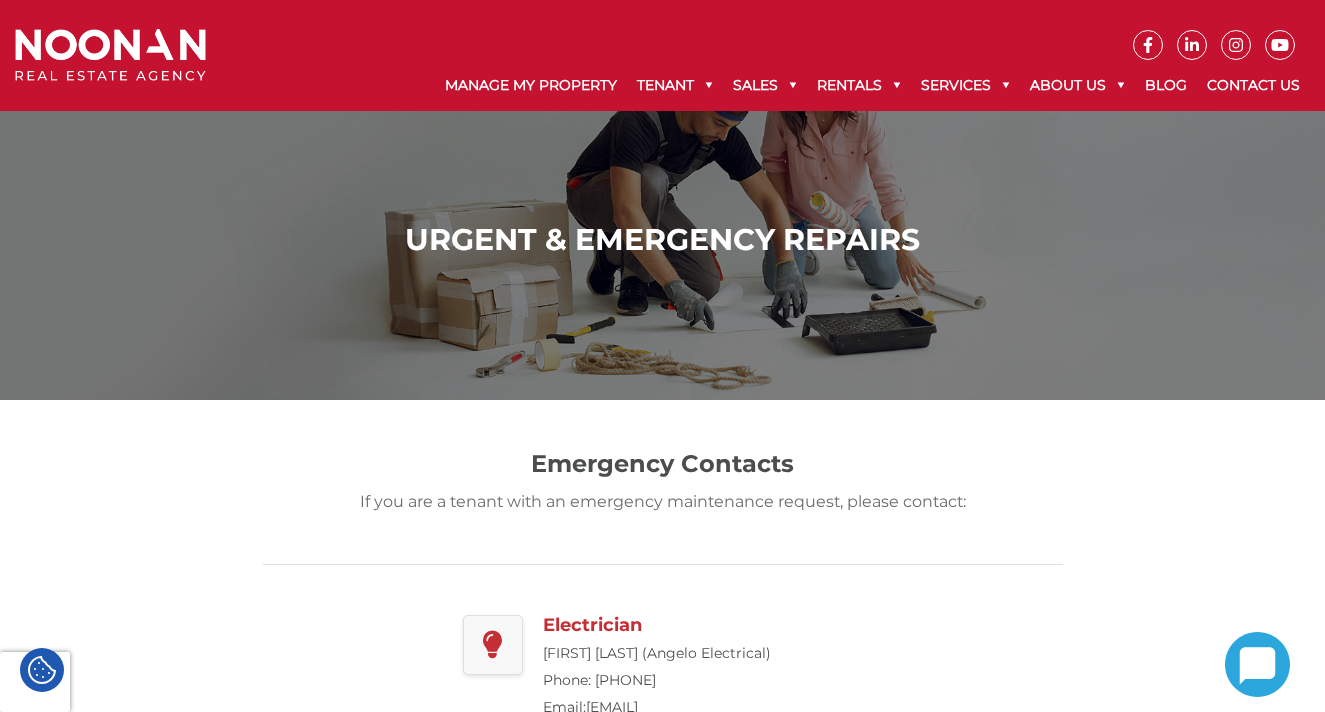 scroll, scrollTop: 105, scrollLeft: 0, axis: vertical 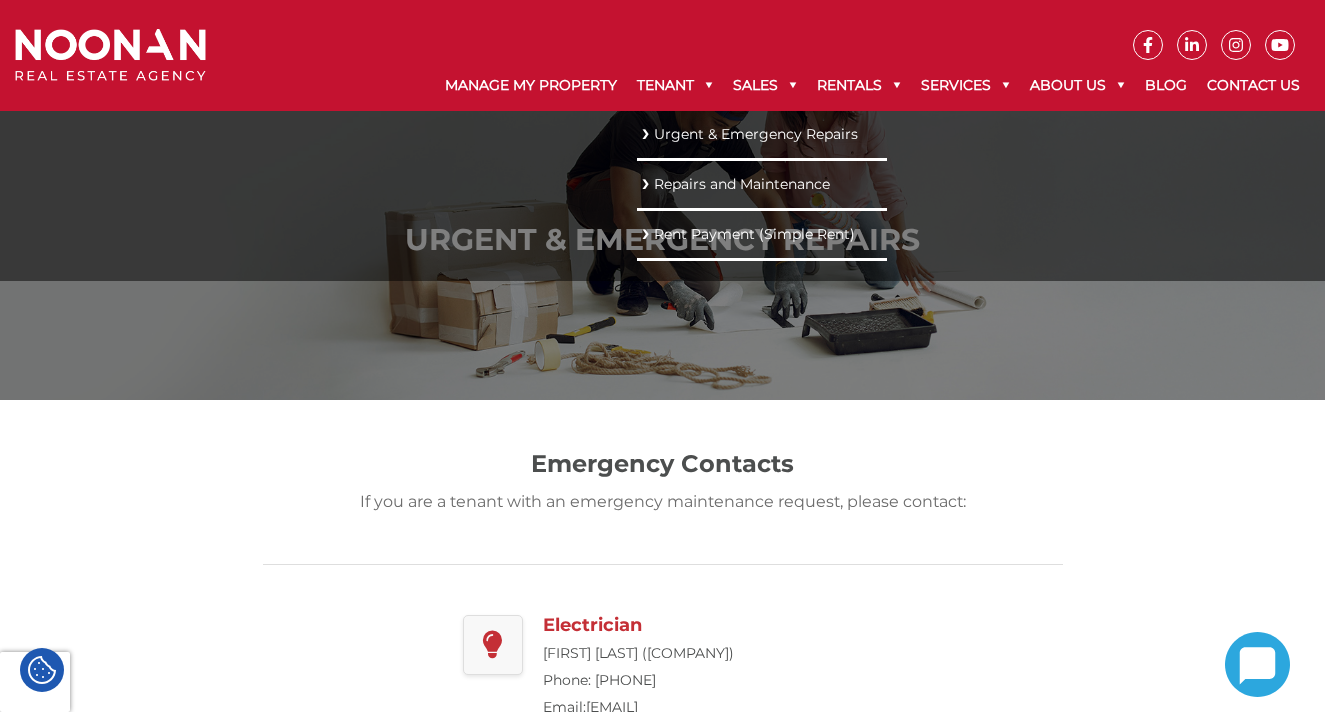 click on "Repairs and Maintenance" at bounding box center [762, 184] 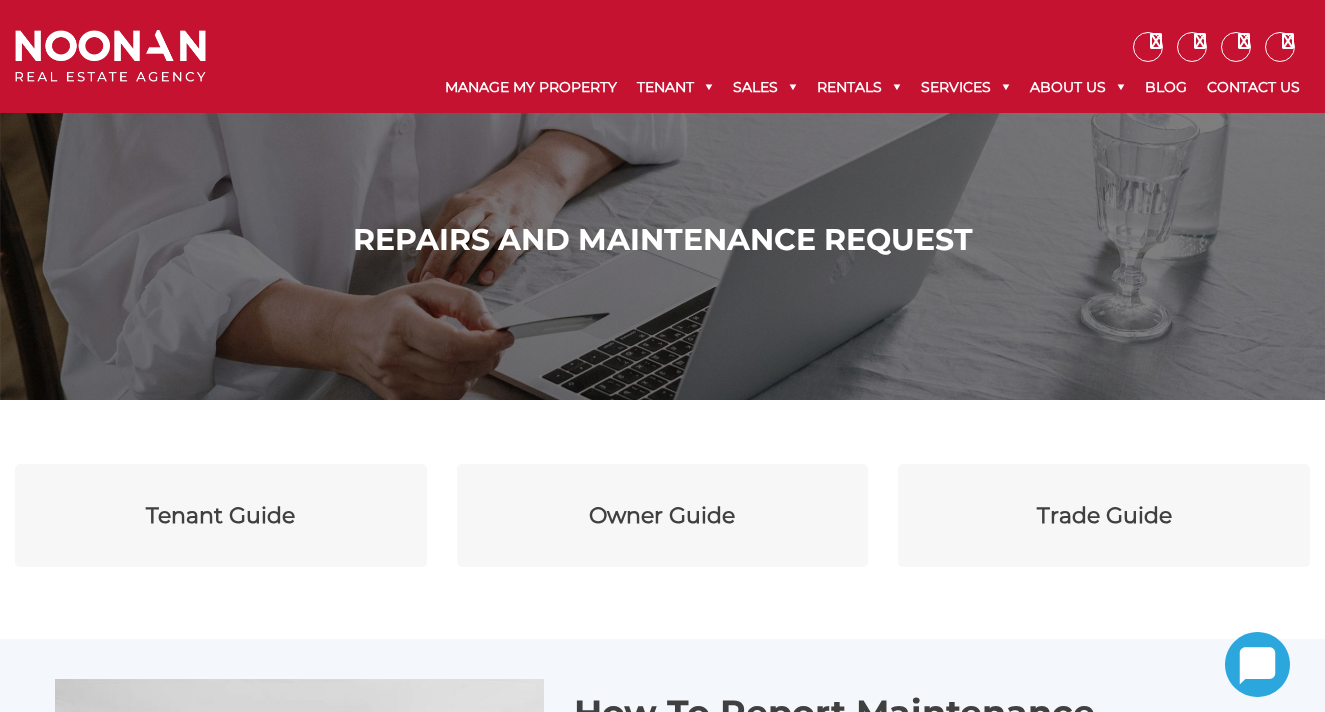 scroll, scrollTop: 0, scrollLeft: 0, axis: both 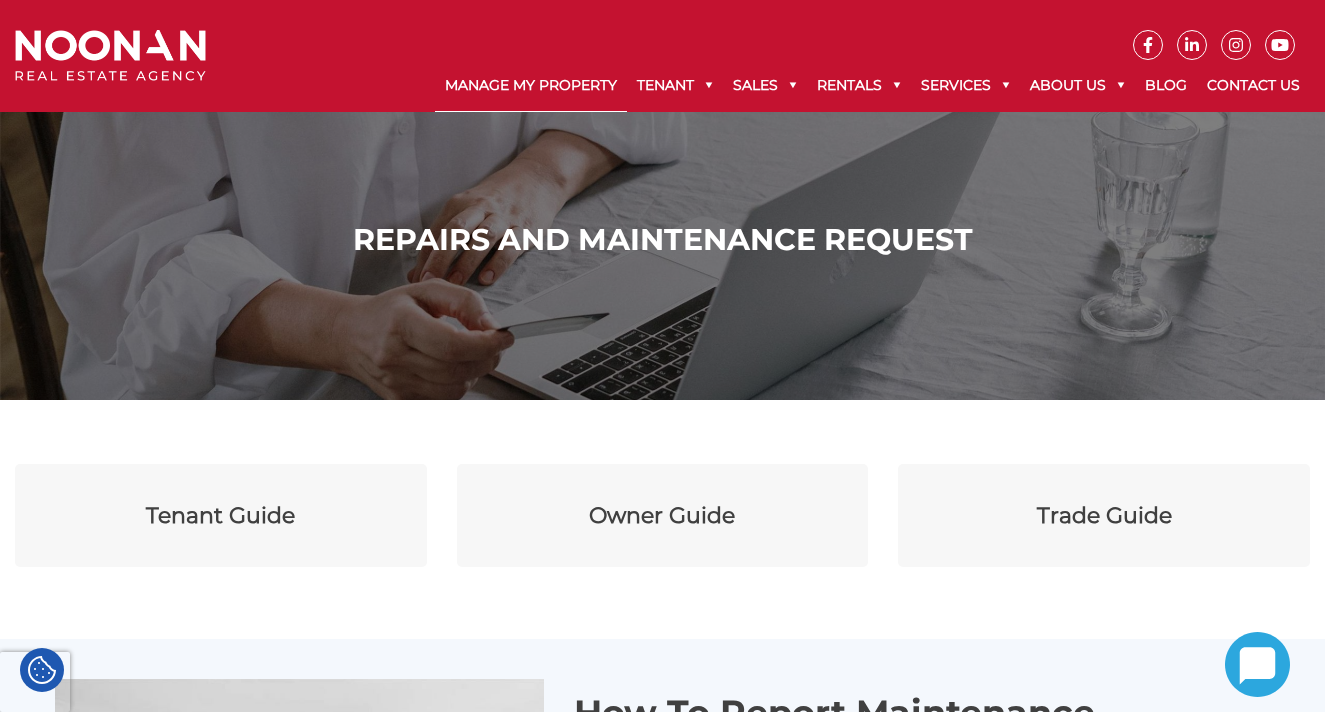 click on "Manage My Property" at bounding box center (531, 86) 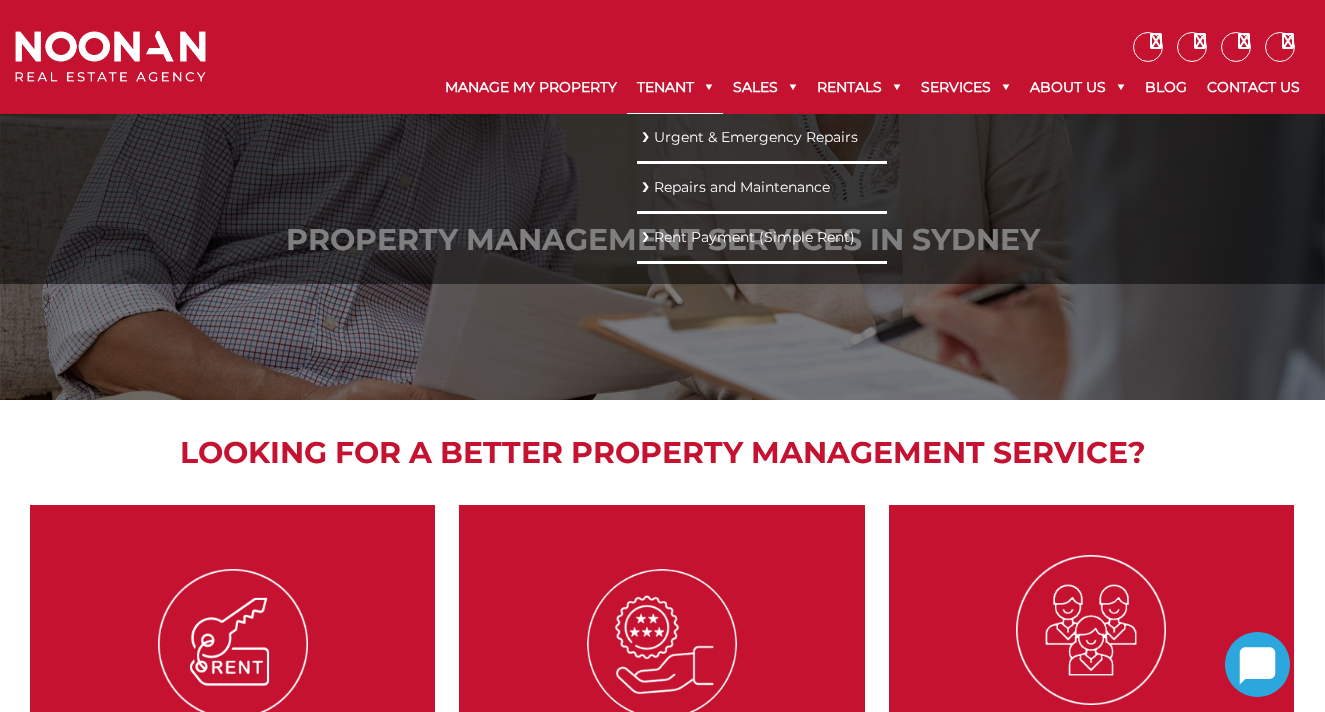 scroll, scrollTop: 0, scrollLeft: 0, axis: both 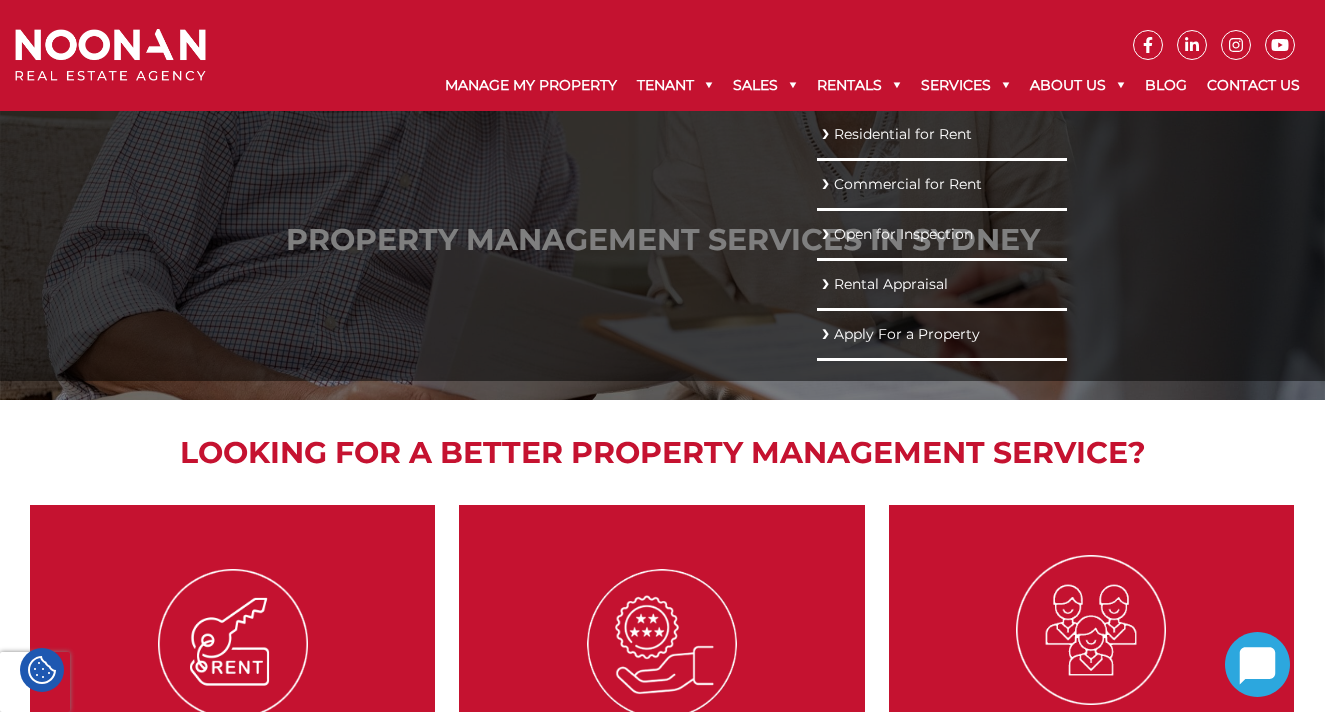 click on "Residential for Rent" at bounding box center [942, 134] 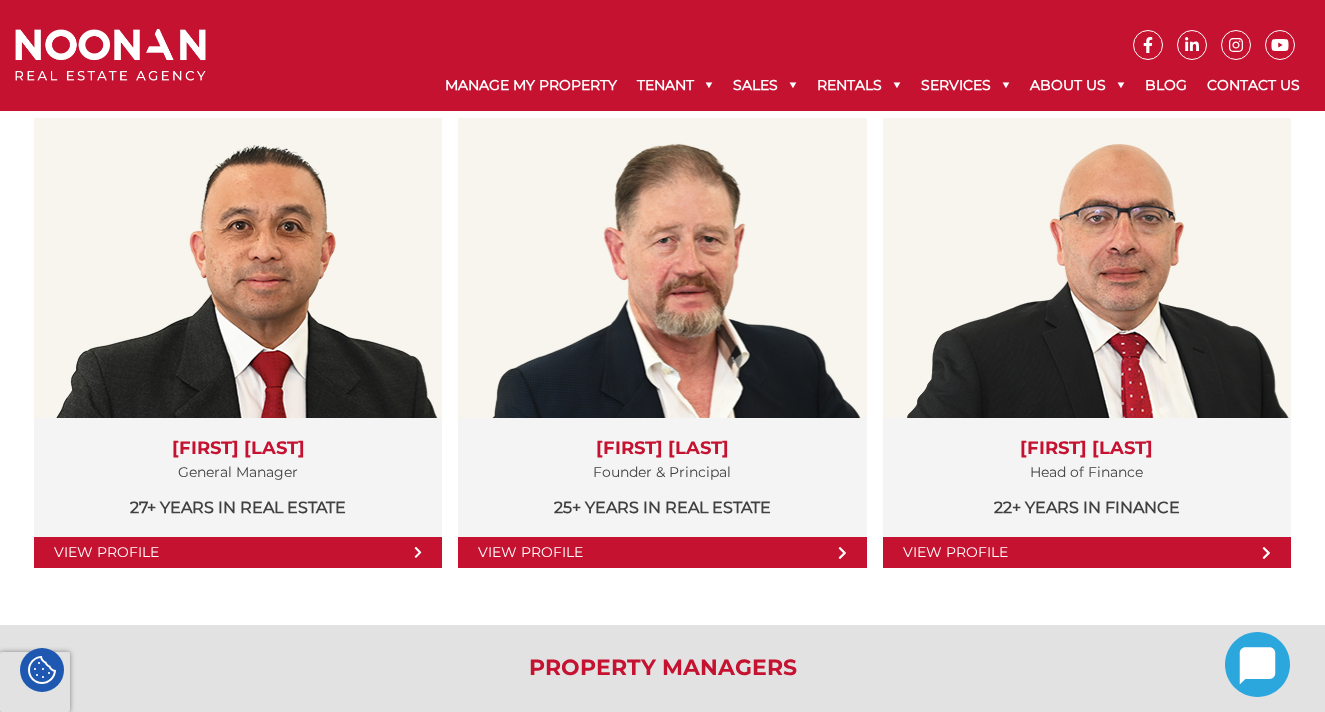 scroll, scrollTop: 389, scrollLeft: 0, axis: vertical 